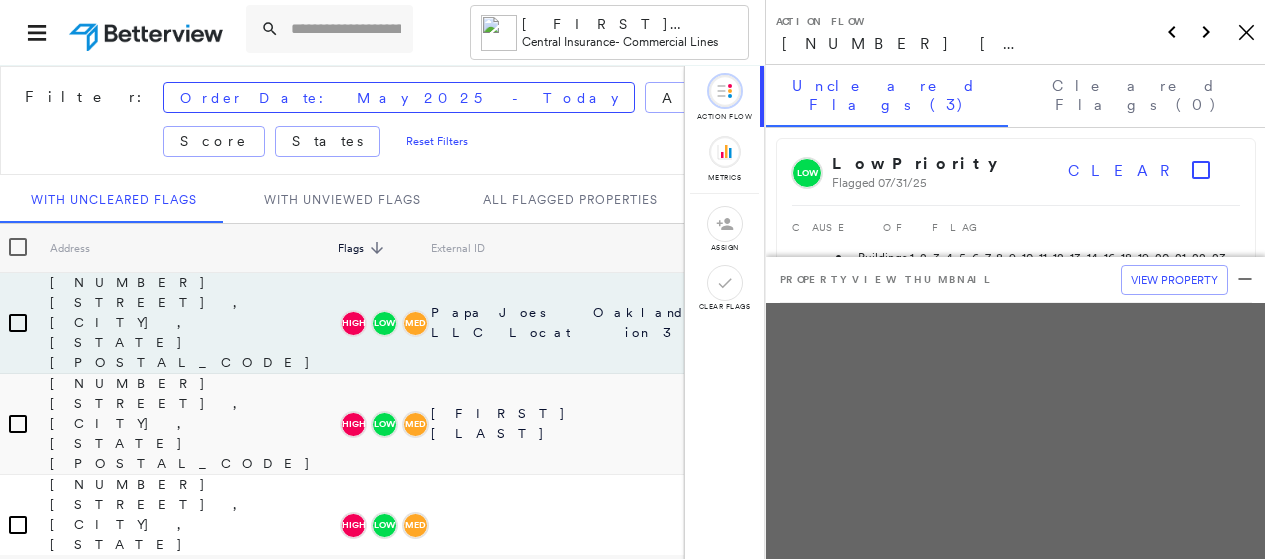 scroll, scrollTop: 0, scrollLeft: 0, axis: both 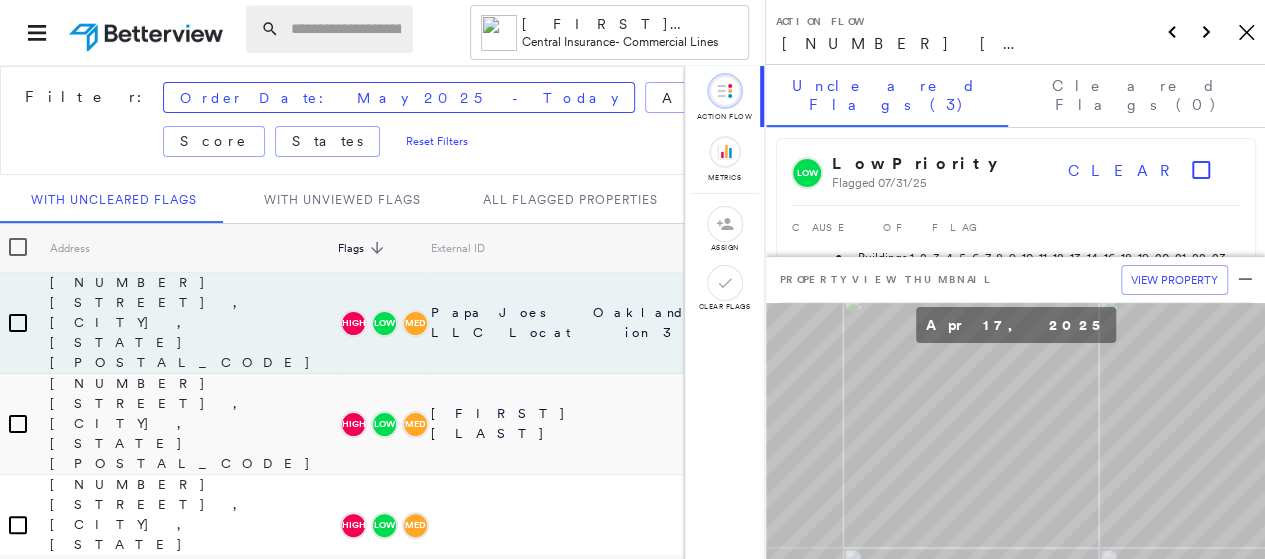 click at bounding box center (346, 29) 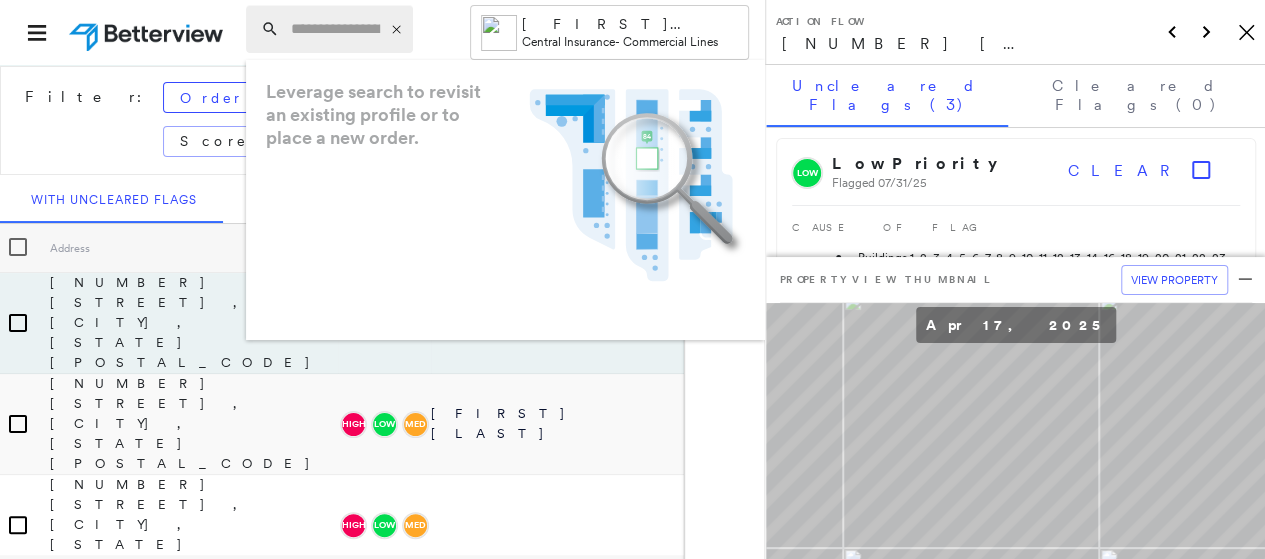 paste on "**********" 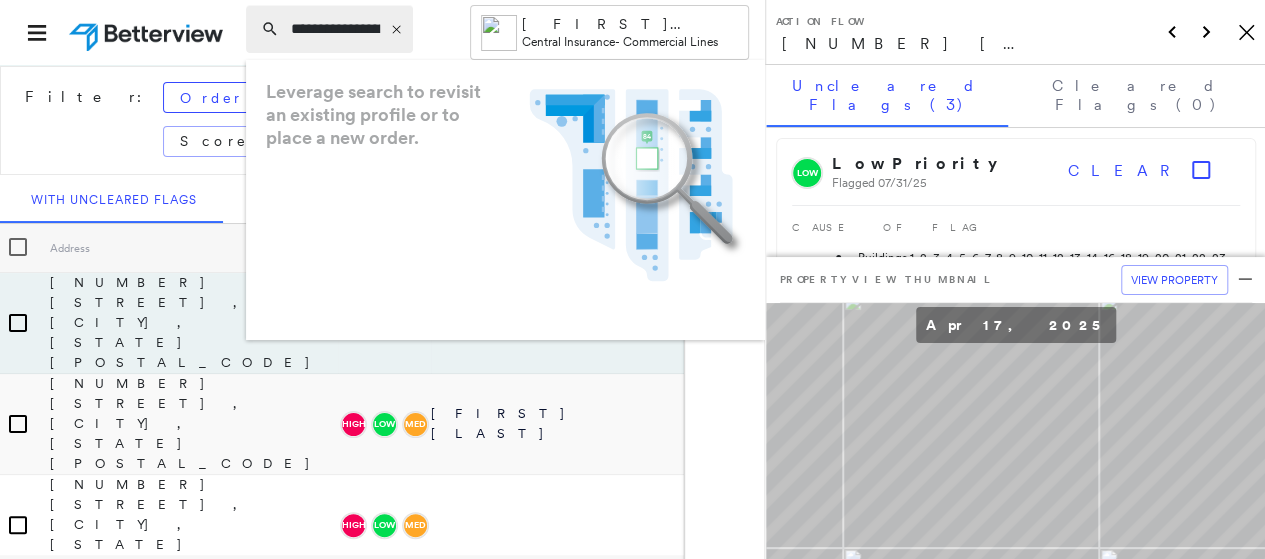 scroll, scrollTop: 0, scrollLeft: 168, axis: horizontal 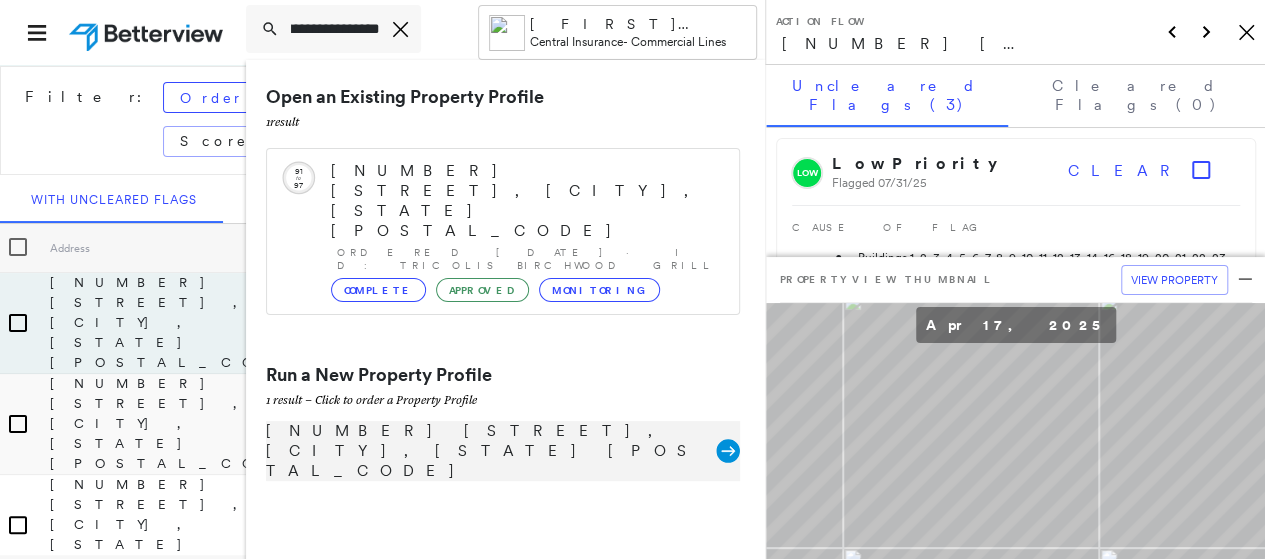 type on "**********" 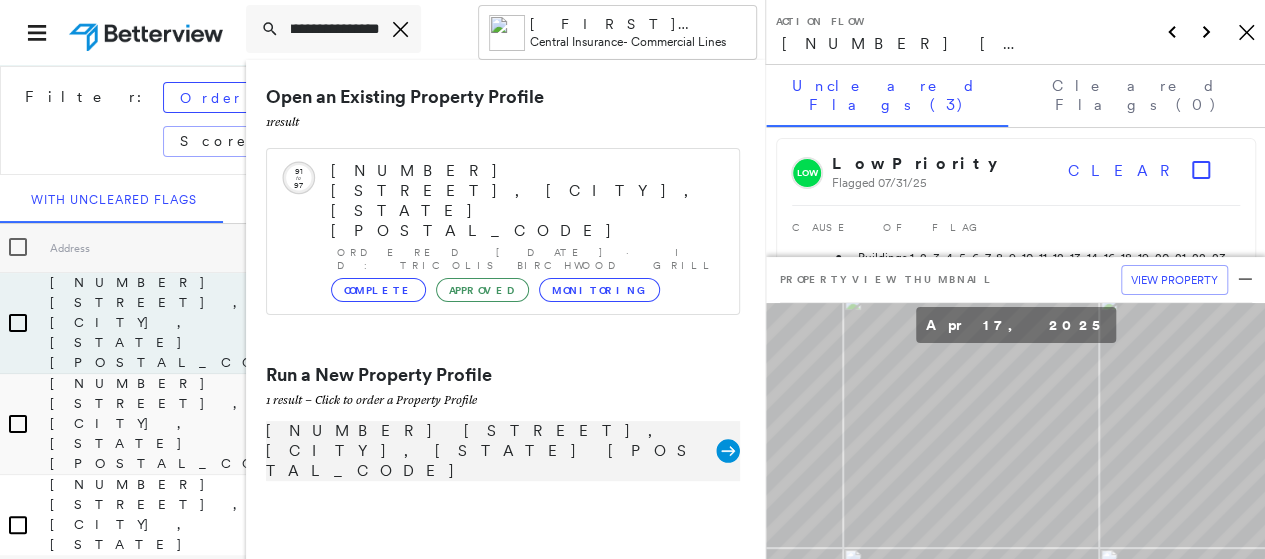 click on "[NUMBER] [STREET], [CITY], [STATE] [POSTAL_CODE] Group Created with Sketch." at bounding box center [503, 451] 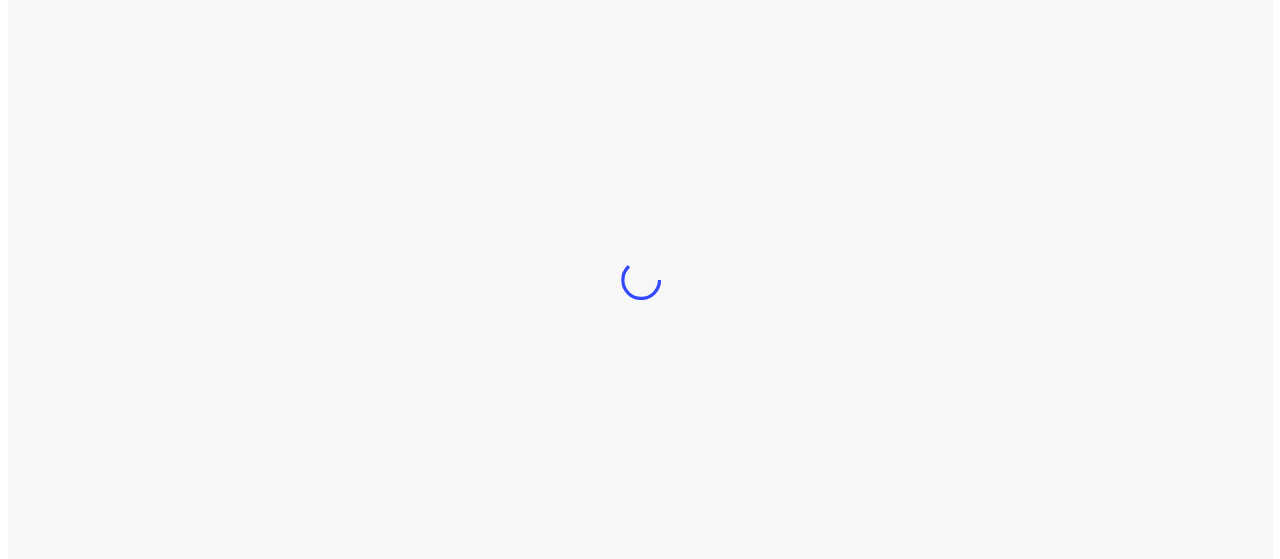 scroll, scrollTop: 0, scrollLeft: 0, axis: both 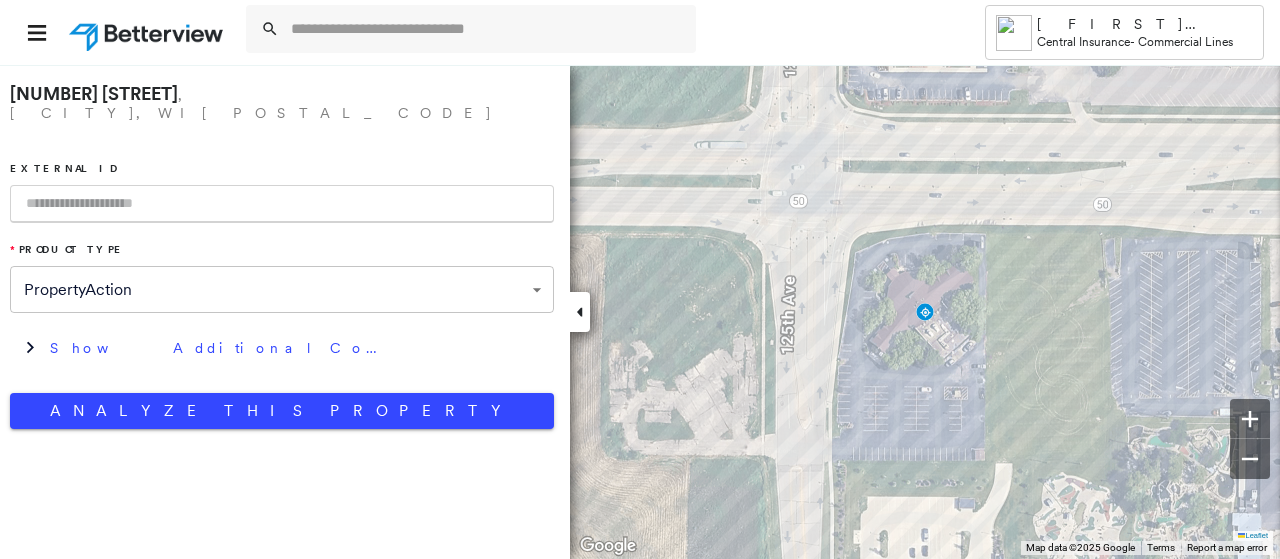 paste on "**********" 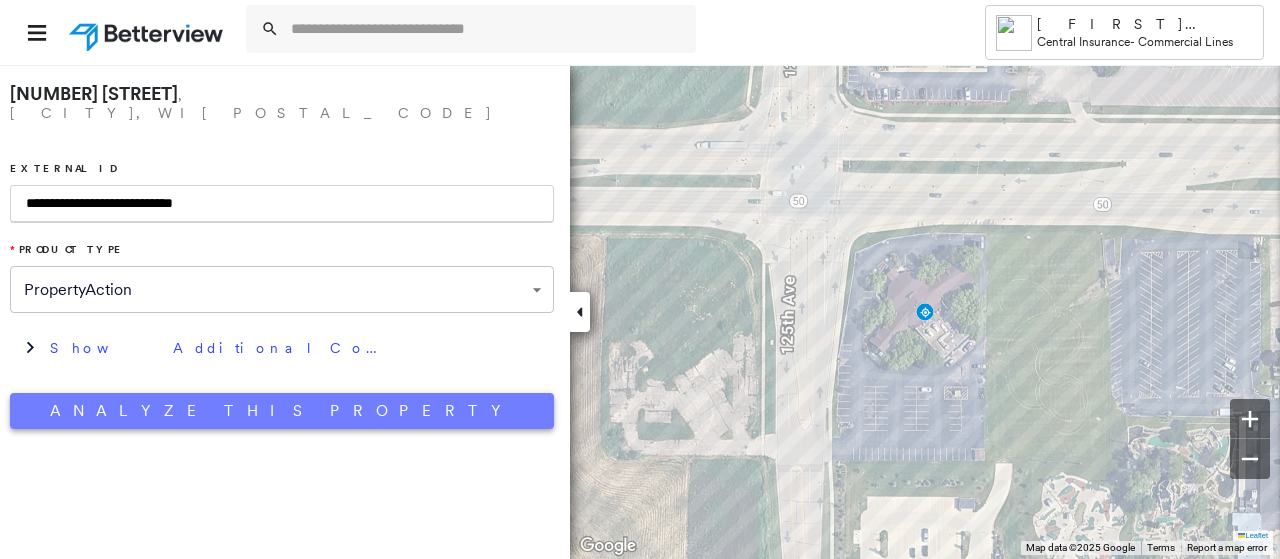 type on "**********" 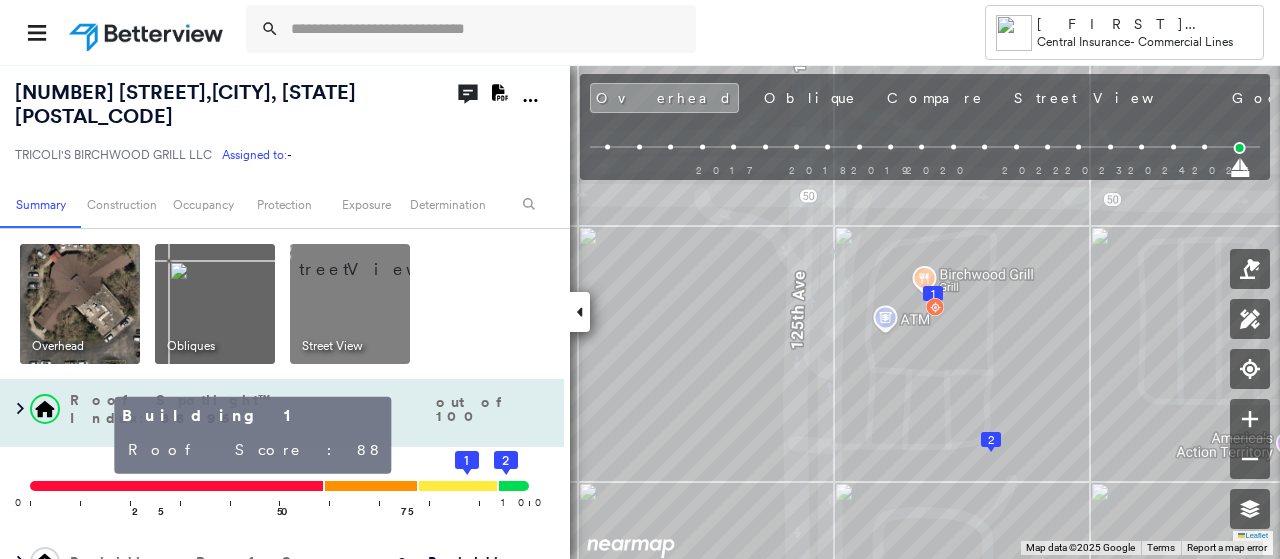 click 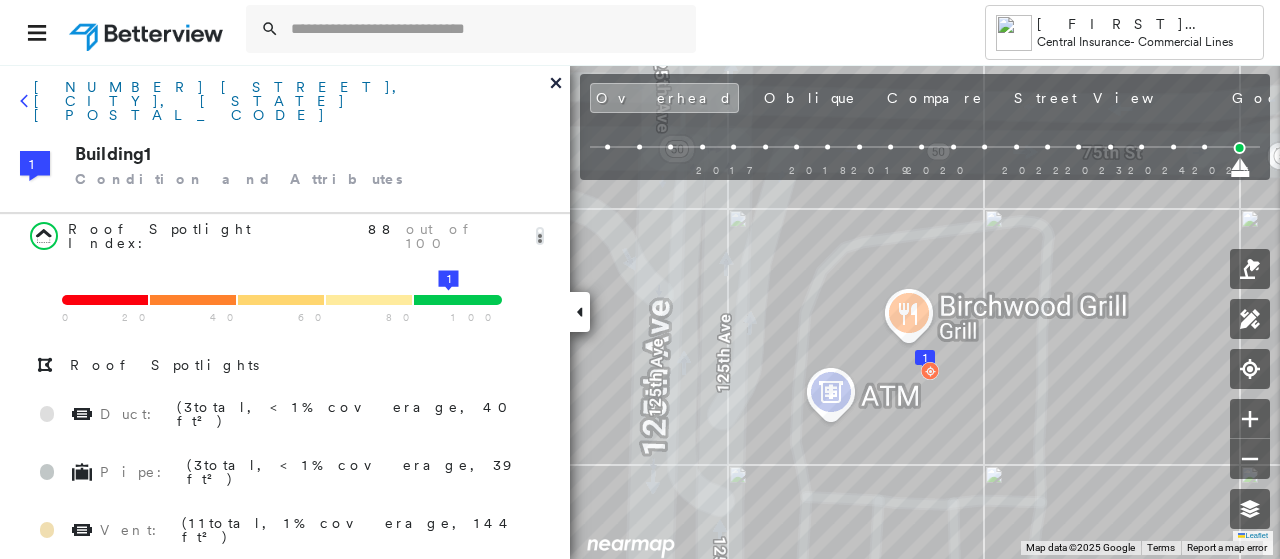 click on "[NUMBER] [STREET], [CITY], [STATE] [POSTAL_CODE]" at bounding box center [292, 101] 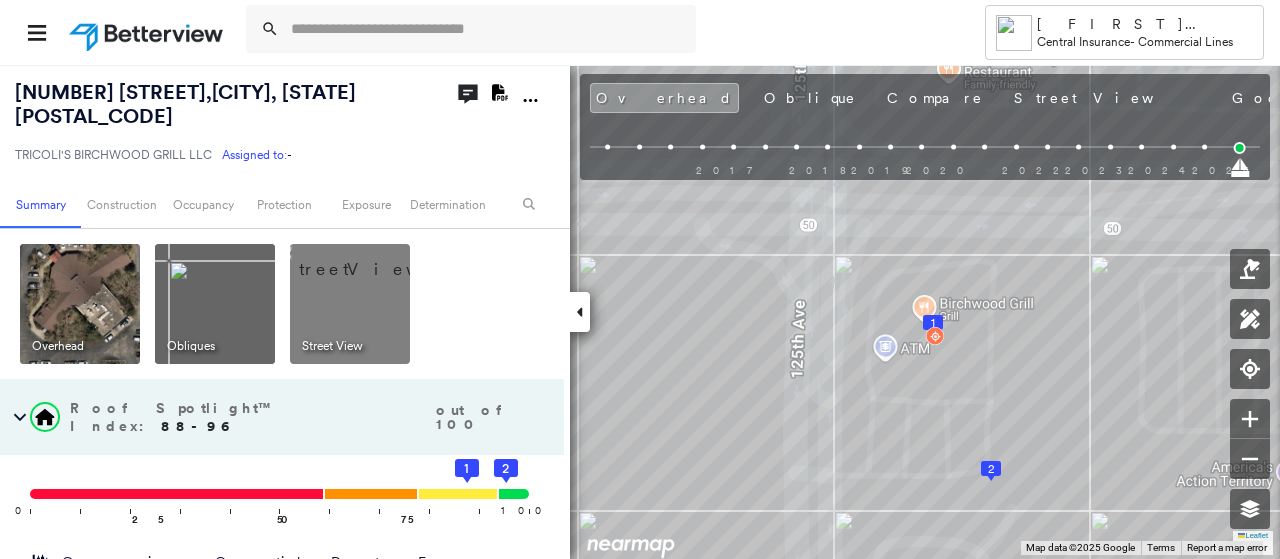 click on "Download PDF Report" 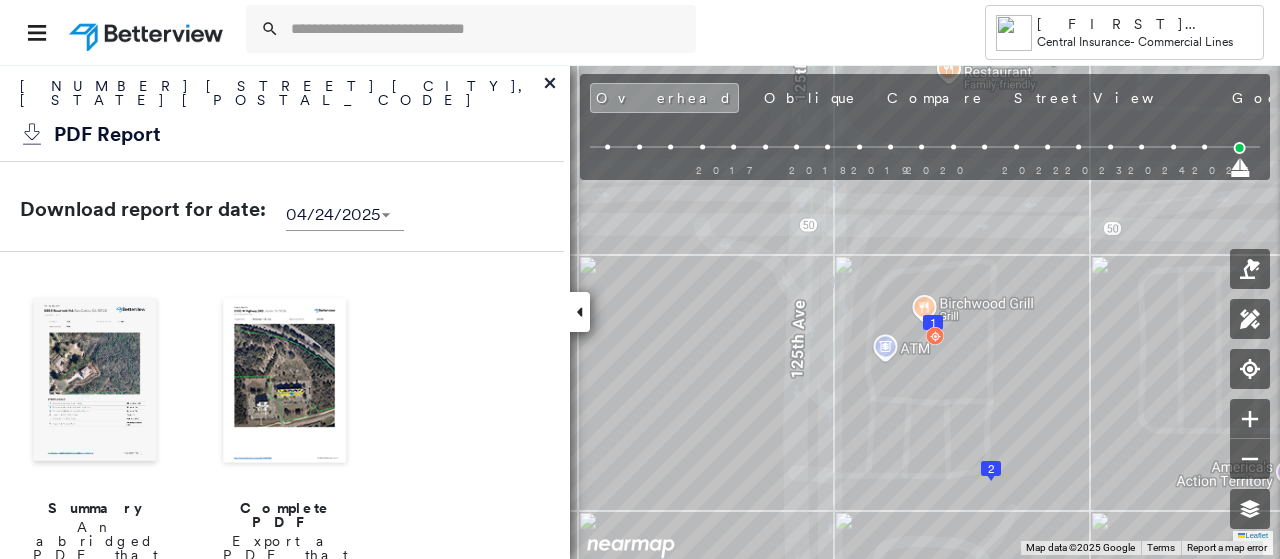 click at bounding box center (285, 382) 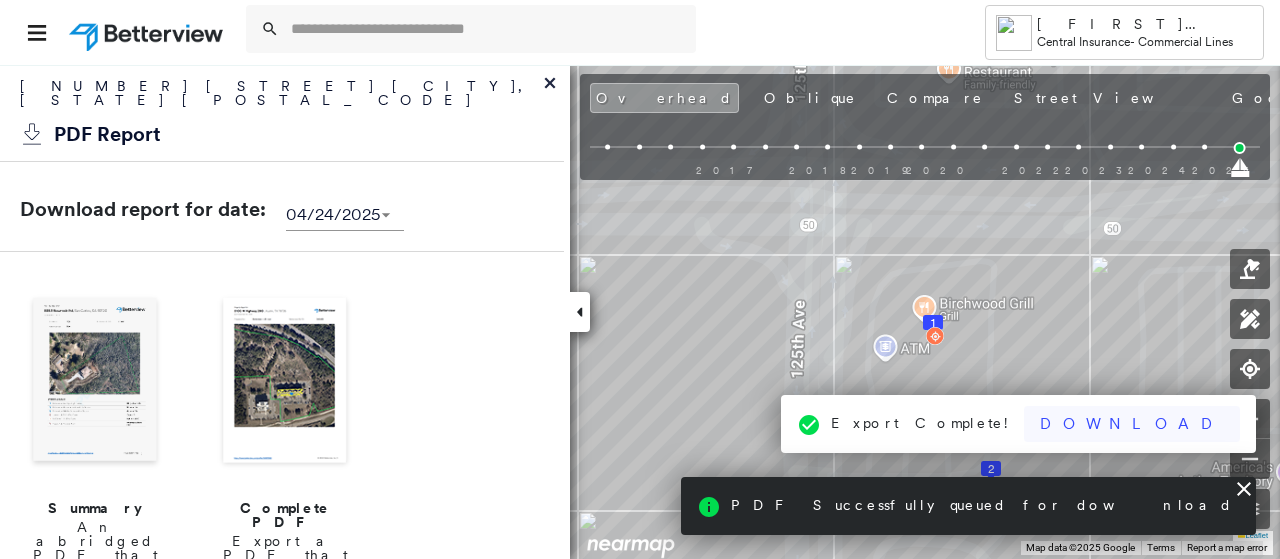 click on "Download" at bounding box center [1132, 424] 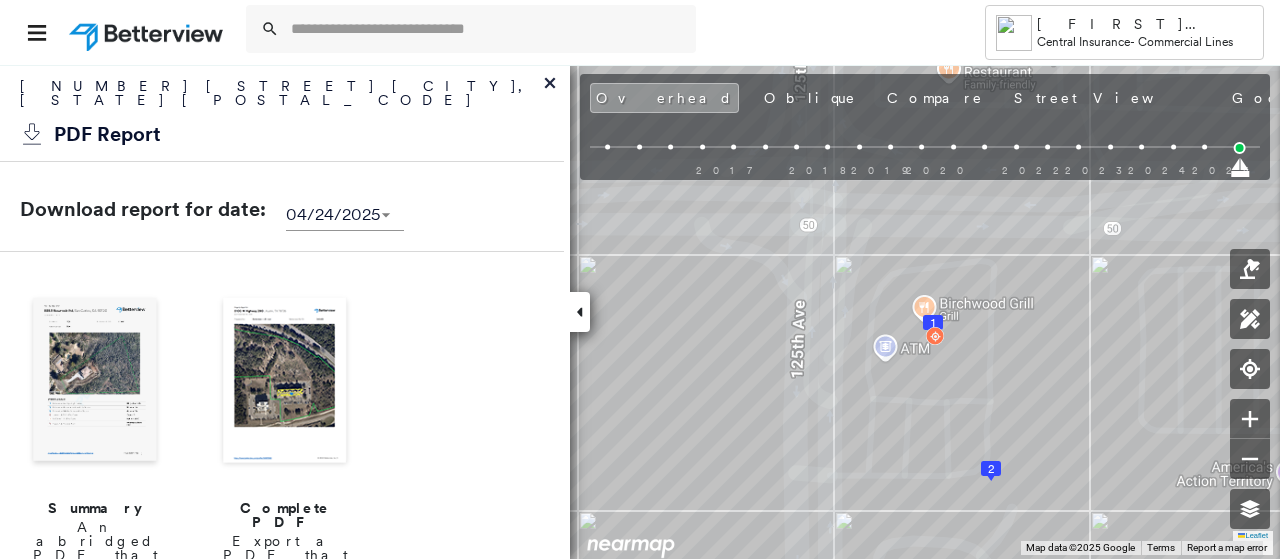 click 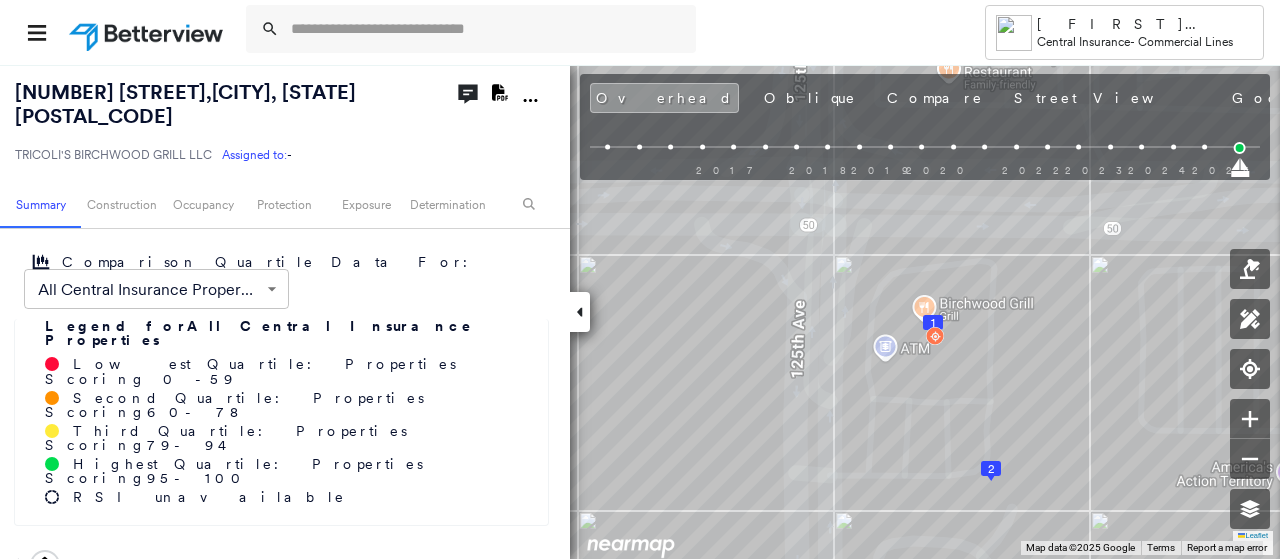 scroll, scrollTop: 500, scrollLeft: 0, axis: vertical 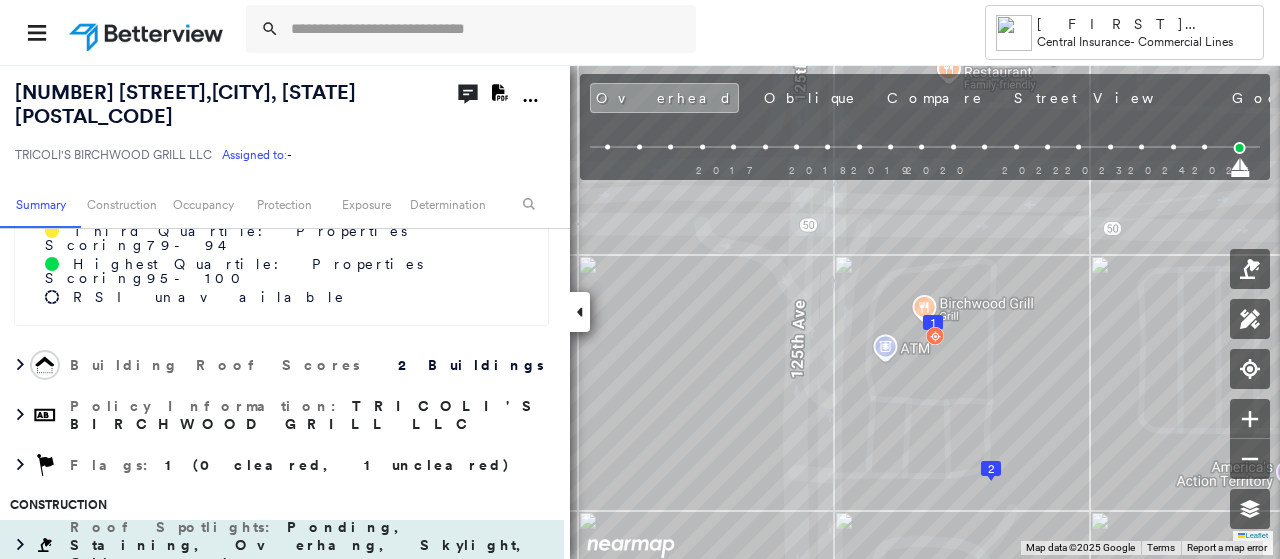 click on "Roof Spotlights :  Ponding, Staining, Overhang, Skylight, Chimney and 5 more" at bounding box center (312, 545) 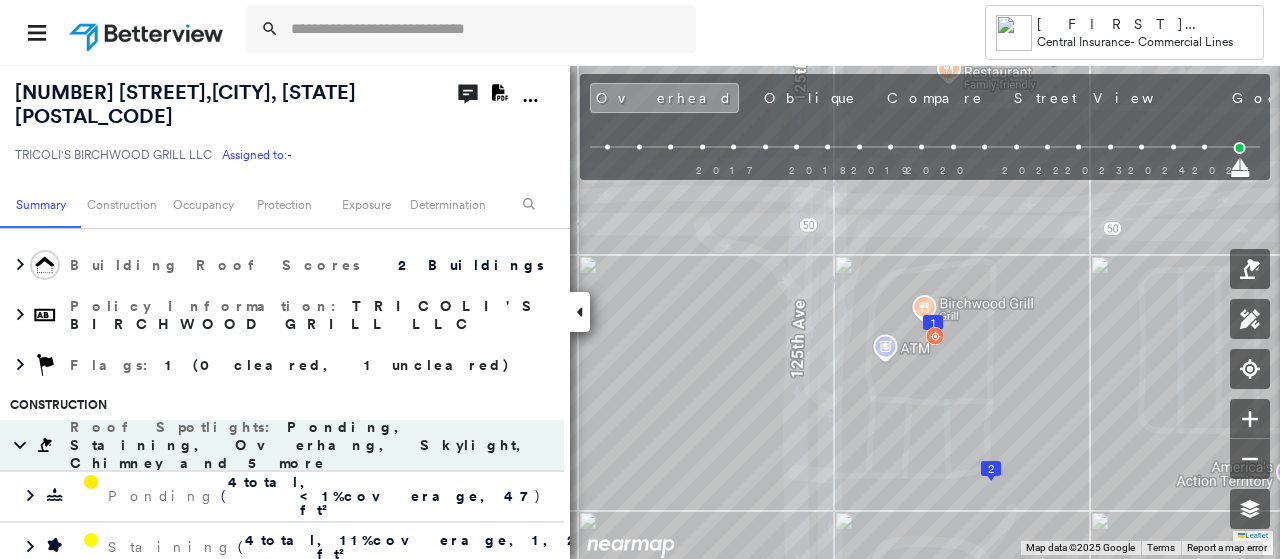 scroll, scrollTop: 700, scrollLeft: 0, axis: vertical 